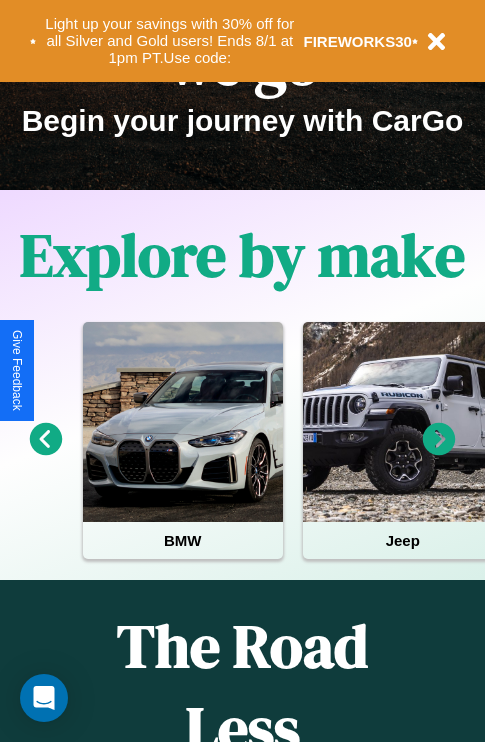 scroll, scrollTop: 308, scrollLeft: 0, axis: vertical 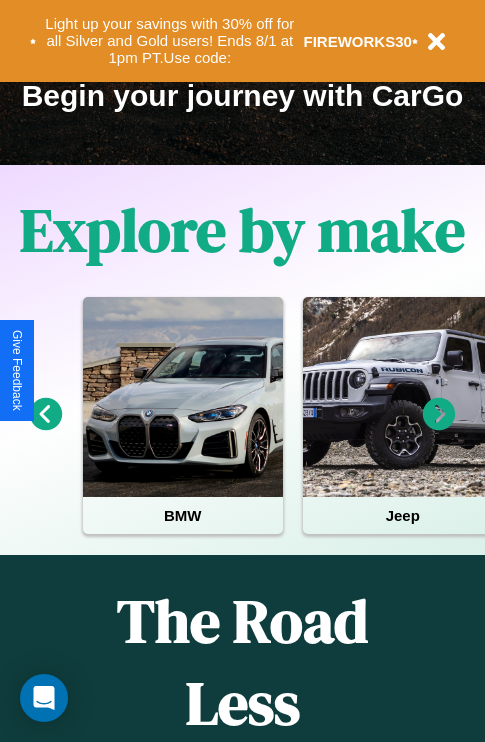 click 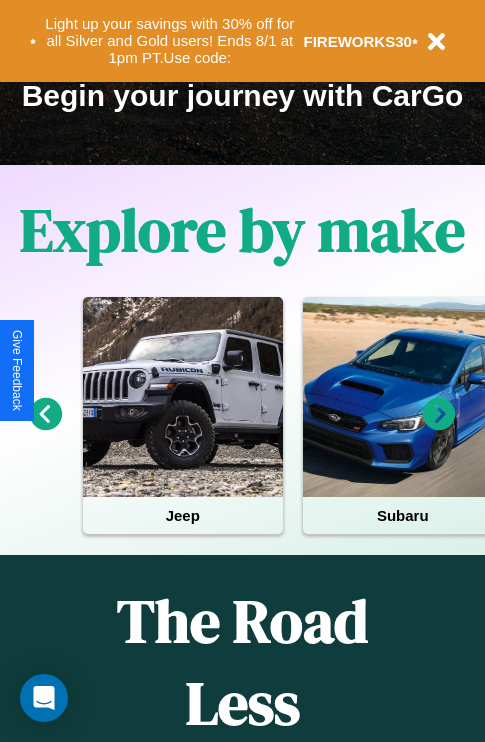 click 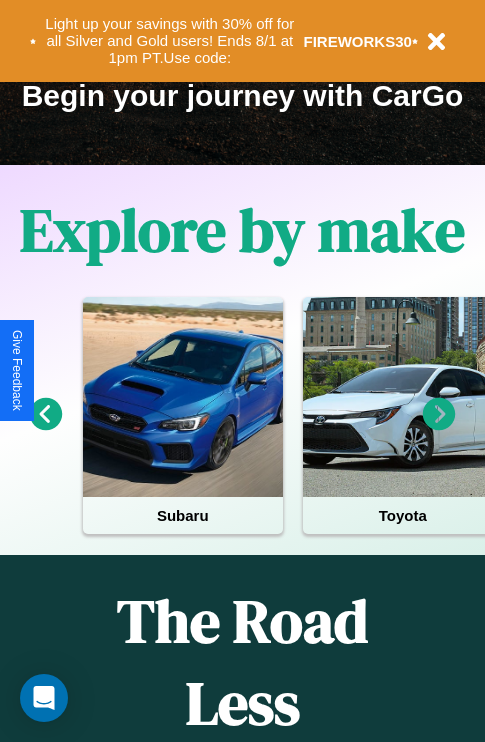 click 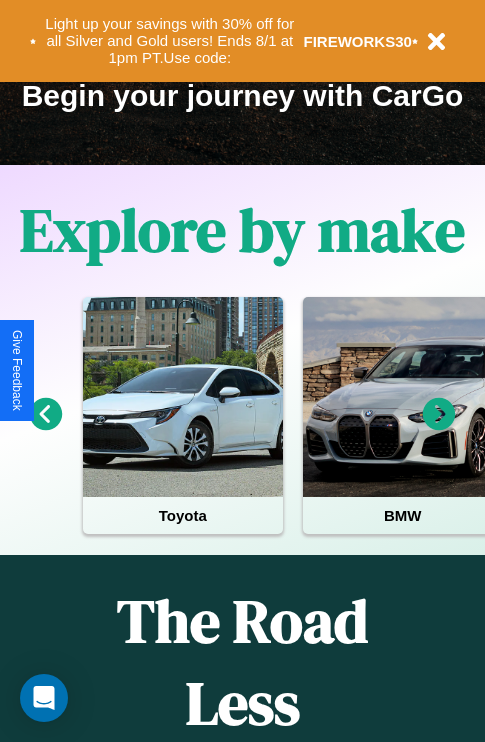 click 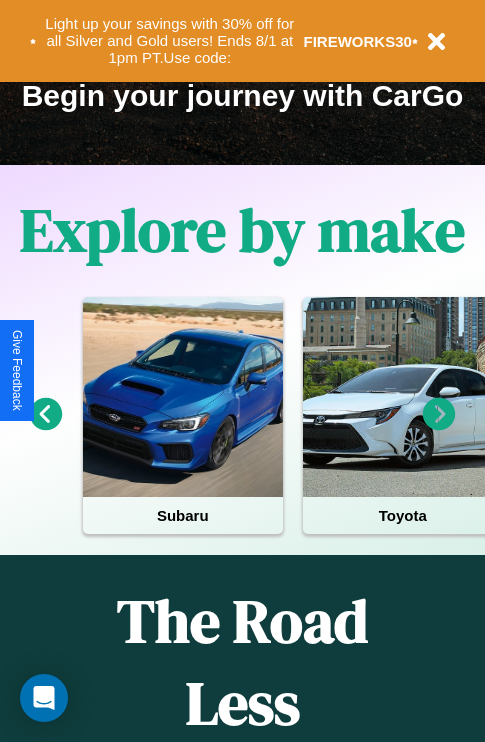 click 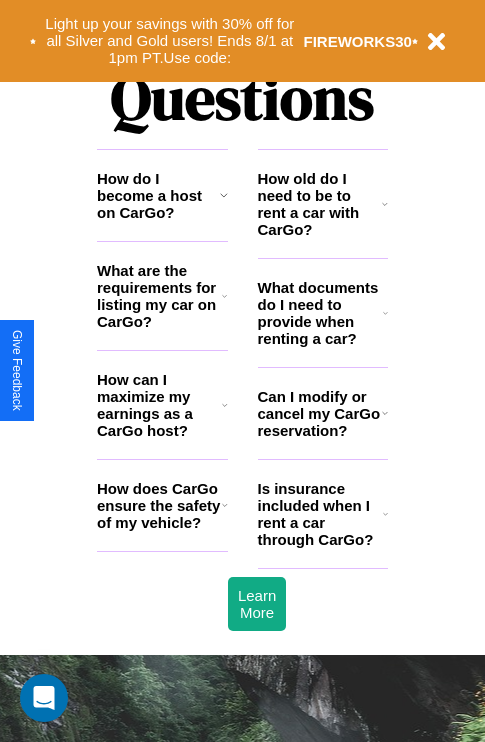 scroll, scrollTop: 2423, scrollLeft: 0, axis: vertical 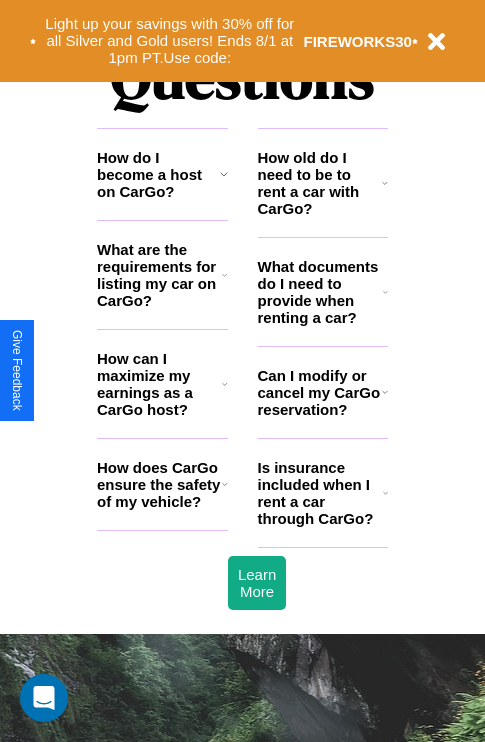 click on "How can I maximize my earnings as a CarGo host?" at bounding box center (159, 384) 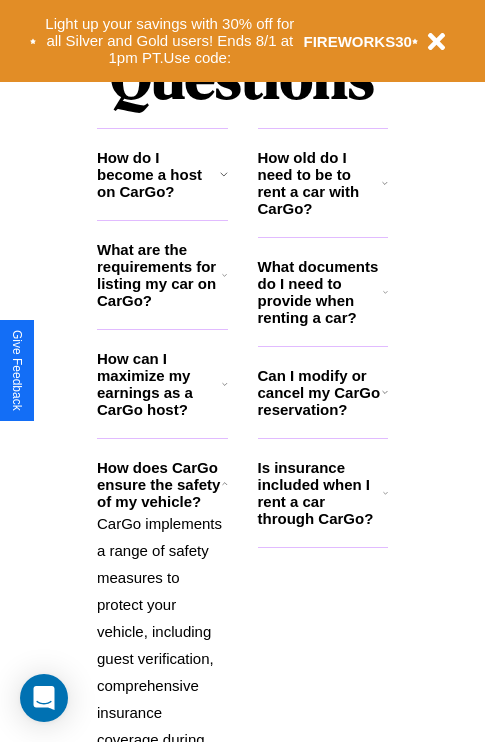 click on "Can I modify or cancel my CarGo reservation?" at bounding box center [320, 392] 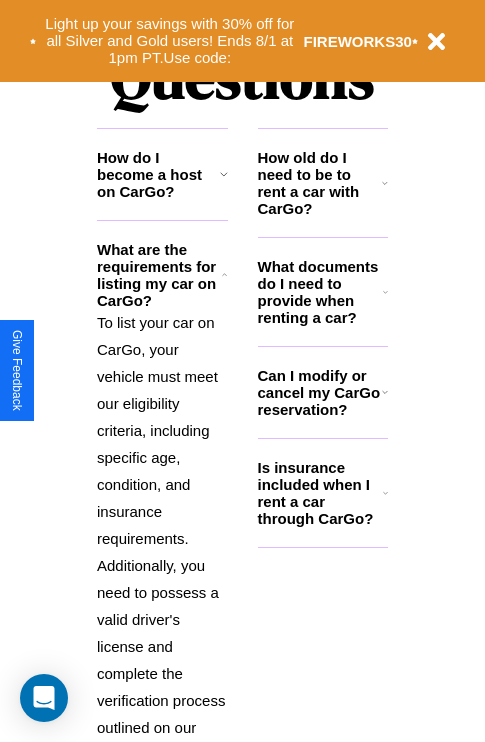 click 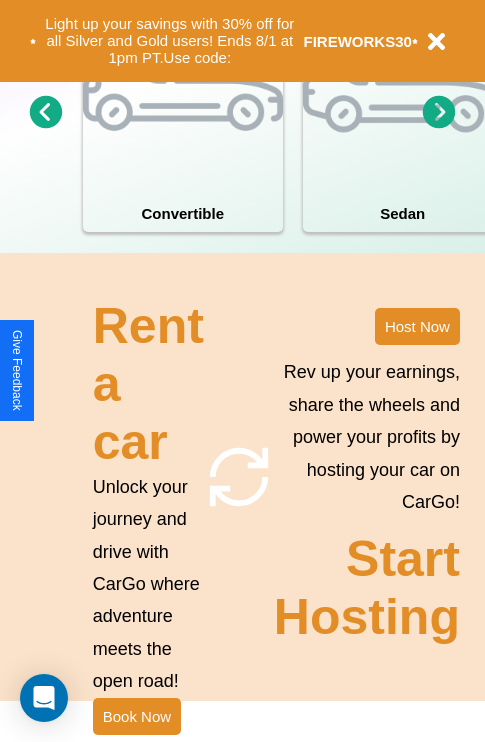 scroll, scrollTop: 1558, scrollLeft: 0, axis: vertical 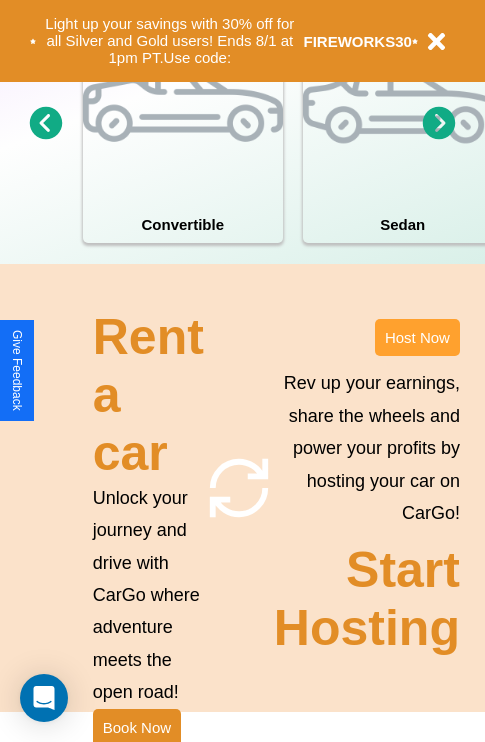 click on "Host Now" at bounding box center (417, 337) 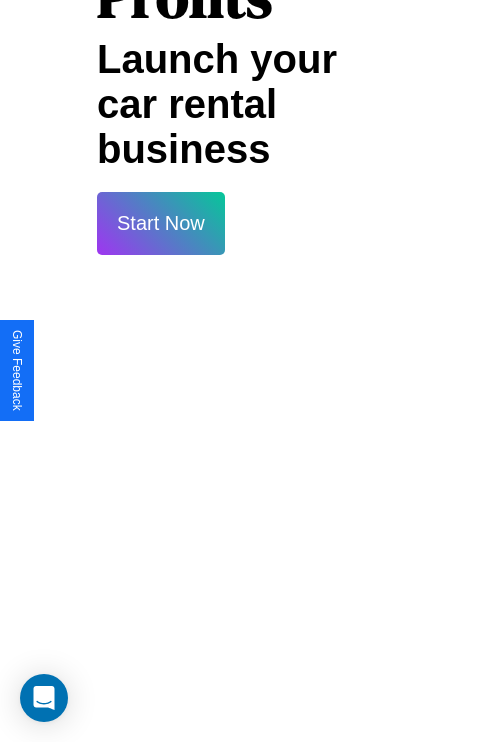 scroll, scrollTop: 3255, scrollLeft: 0, axis: vertical 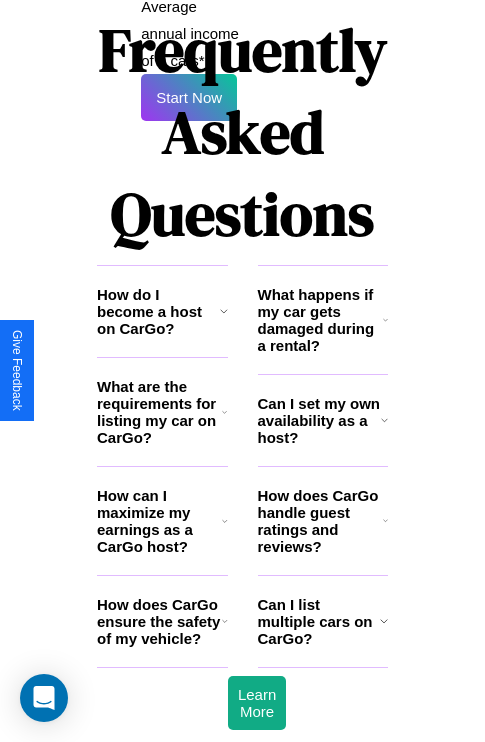 click on "Can I set my own availability as a host?" at bounding box center [319, 420] 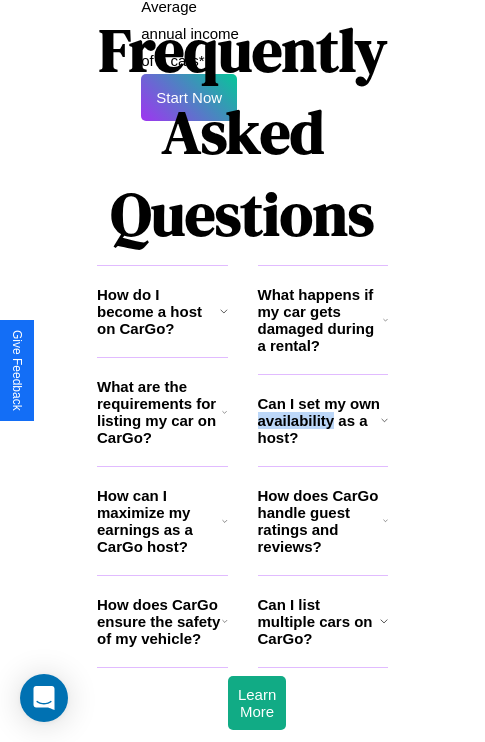 click on "Can I set my own availability as a host?" at bounding box center [319, 420] 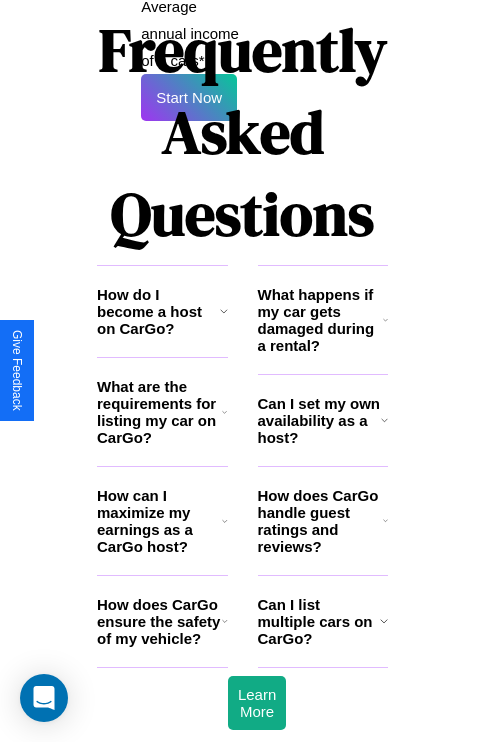 click on "How does CarGo handle guest ratings and reviews?" at bounding box center [320, 521] 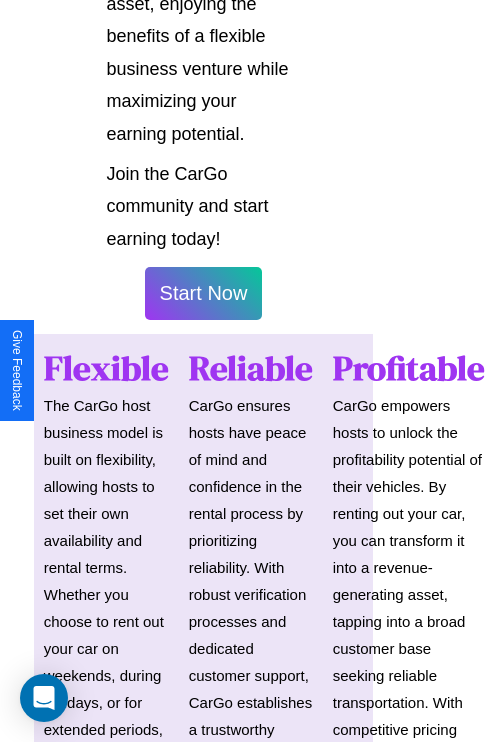 scroll, scrollTop: 1417, scrollLeft: 39, axis: both 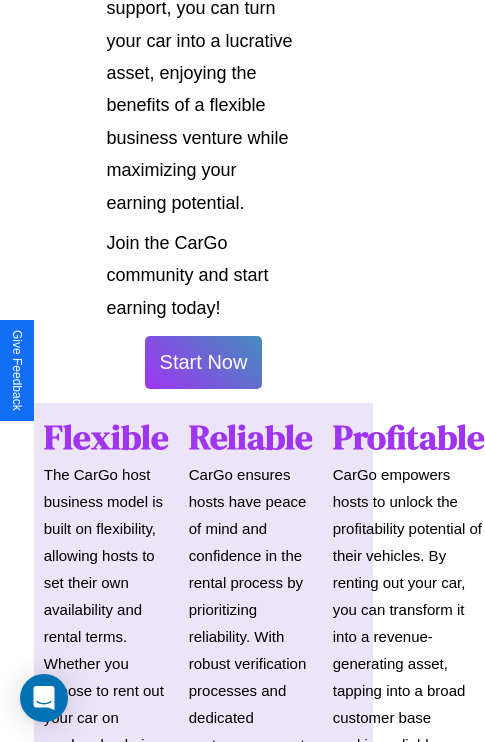 click on "Start Now" at bounding box center (204, 362) 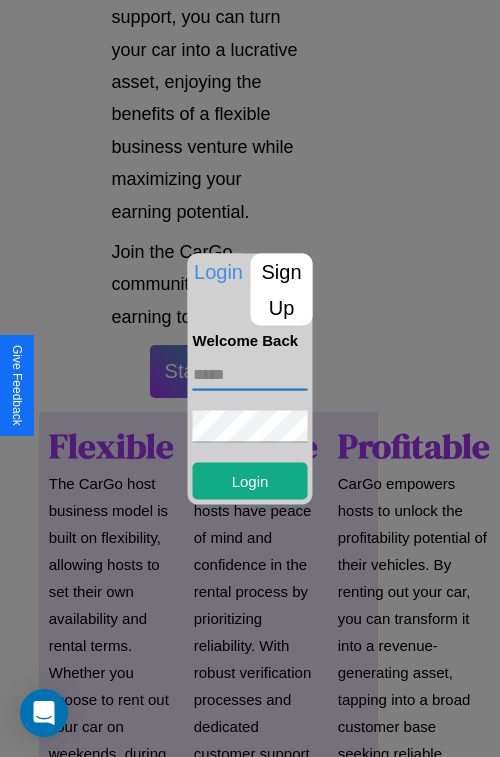 click at bounding box center (250, 374) 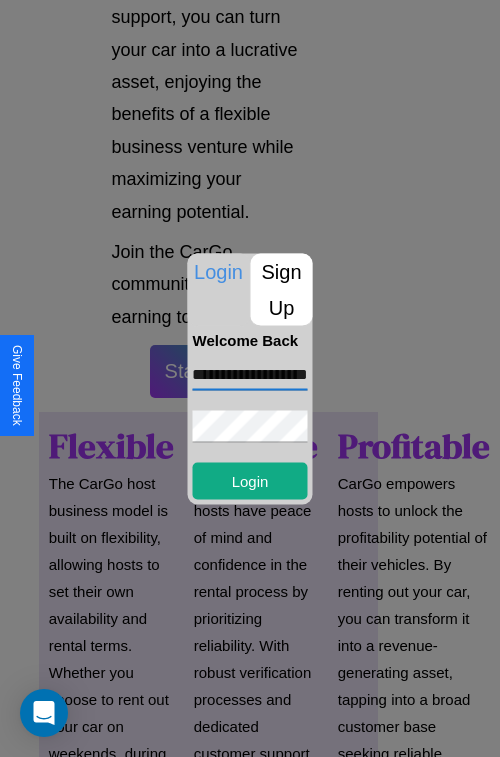 scroll, scrollTop: 0, scrollLeft: 64, axis: horizontal 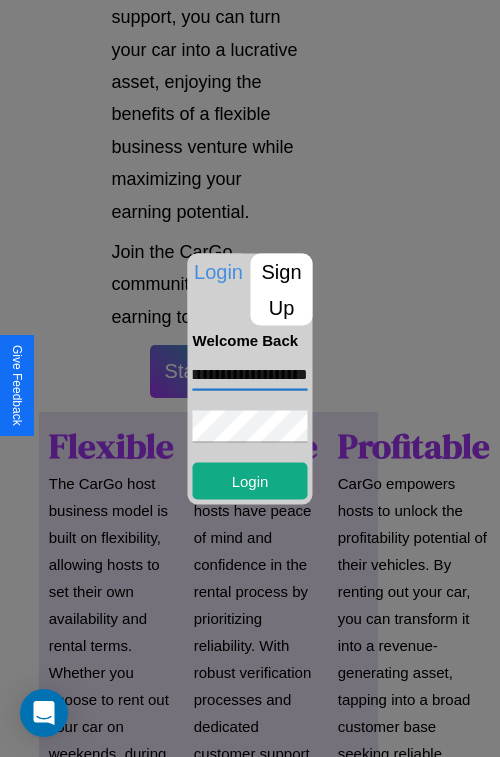 type on "**********" 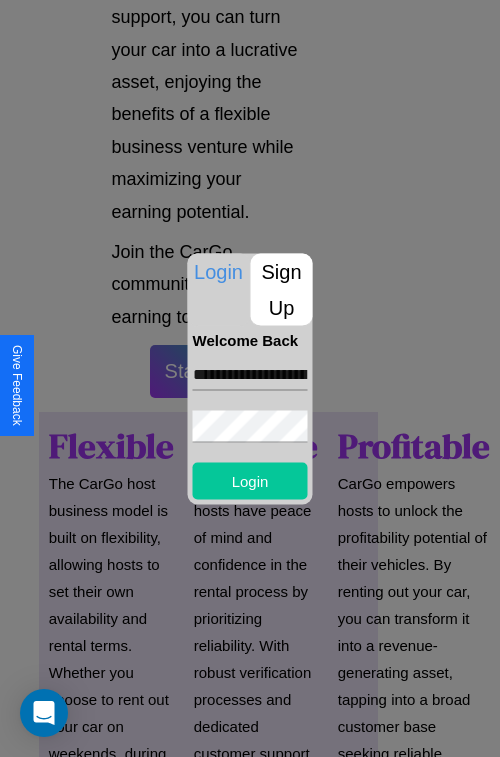 click on "Login" at bounding box center (250, 480) 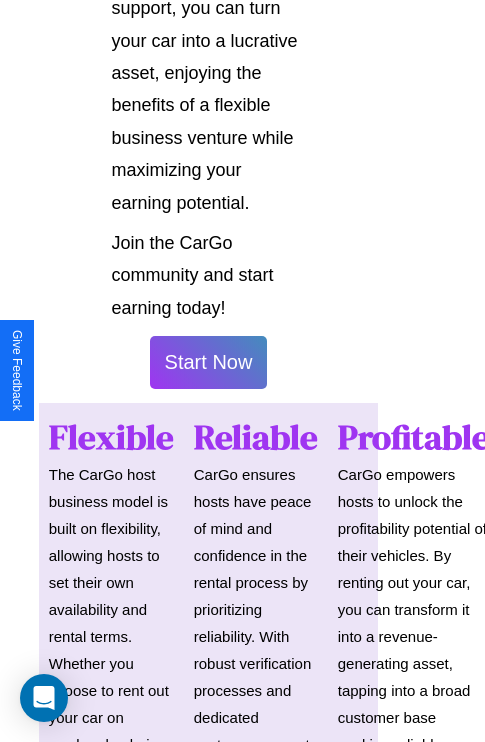 click on "Start Now" at bounding box center [209, 362] 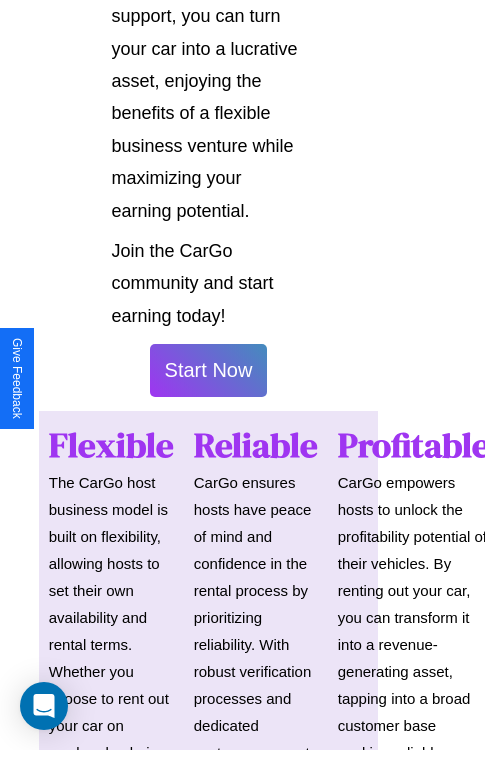 scroll, scrollTop: 0, scrollLeft: 0, axis: both 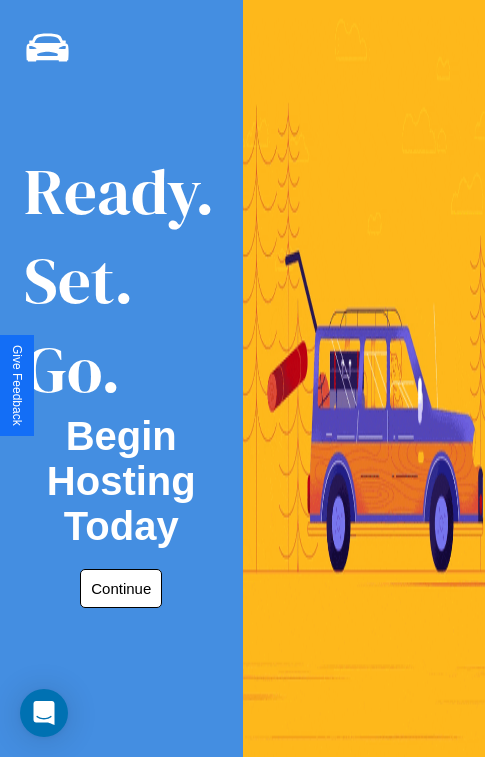 click on "Continue" at bounding box center [121, 588] 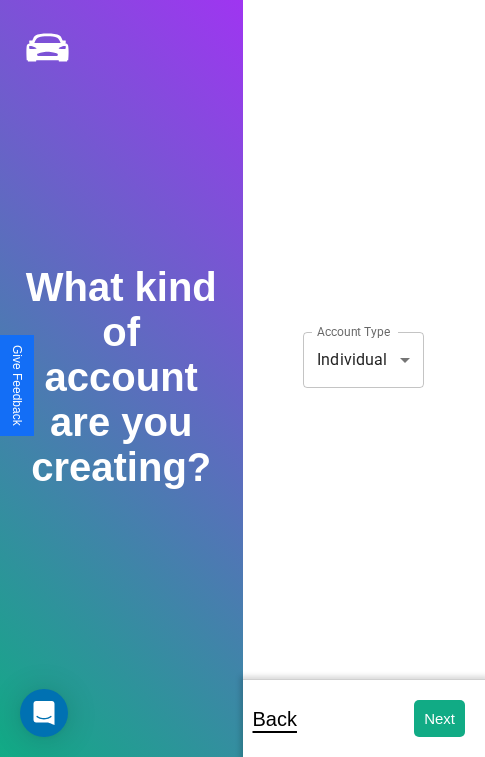 click on "**********" at bounding box center [242, 392] 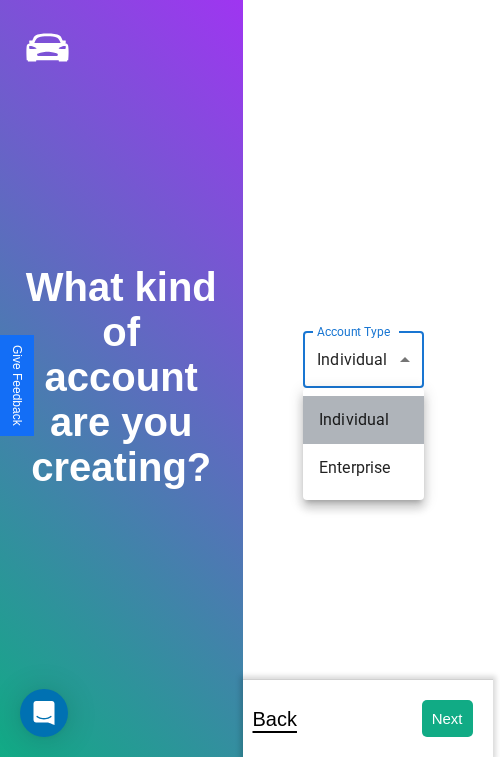 click on "Individual" at bounding box center (363, 420) 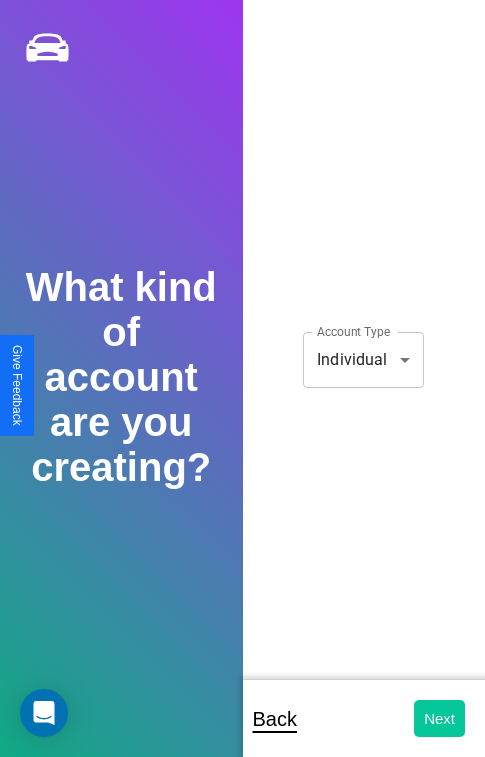 click on "Next" at bounding box center [439, 718] 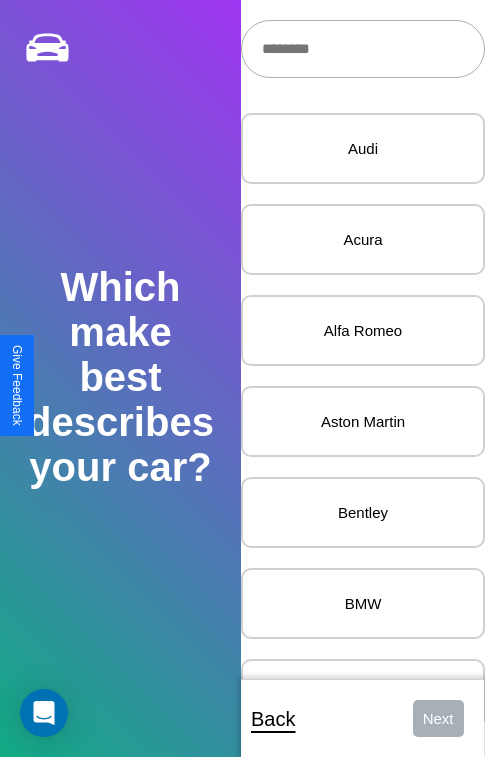 scroll, scrollTop: 17, scrollLeft: 0, axis: vertical 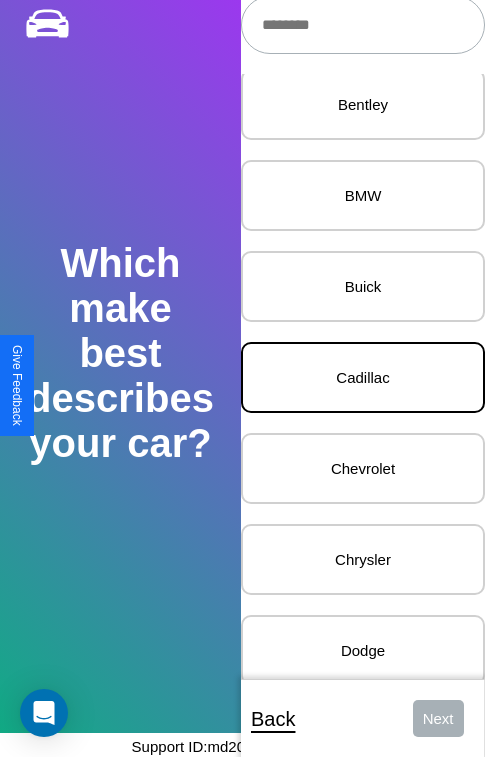 click on "Cadillac" at bounding box center [363, 377] 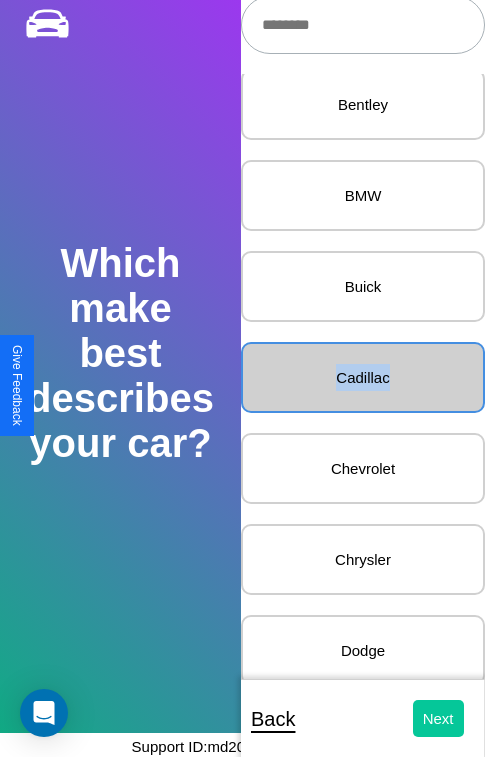 click on "Next" at bounding box center (438, 718) 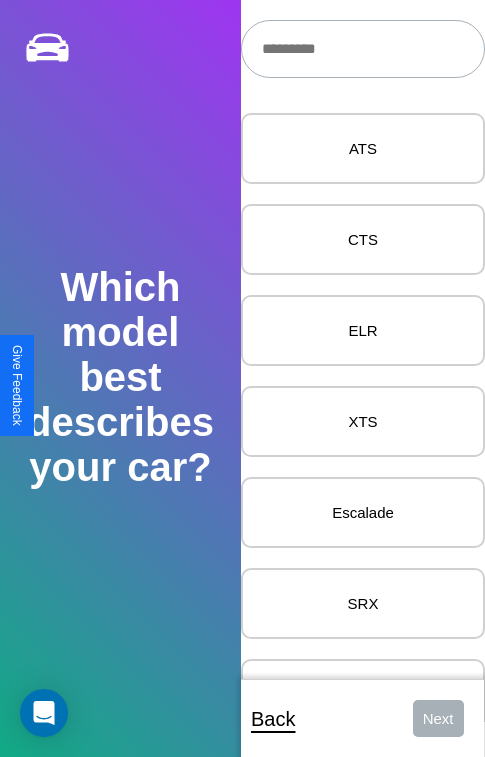 scroll, scrollTop: 27, scrollLeft: 0, axis: vertical 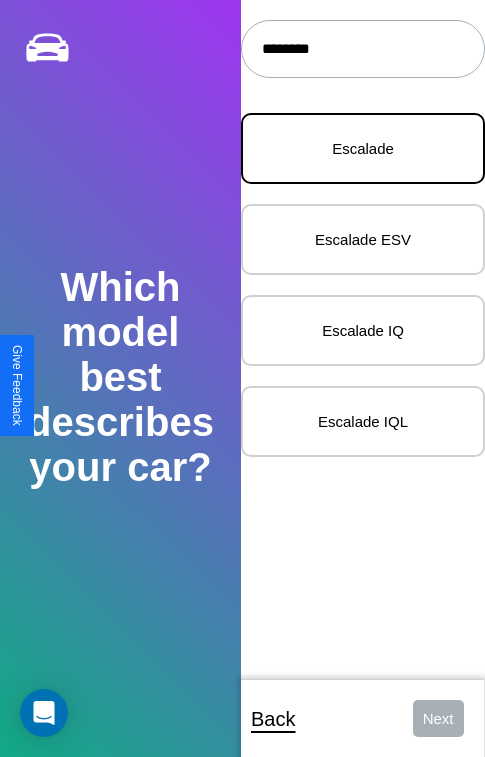 type on "********" 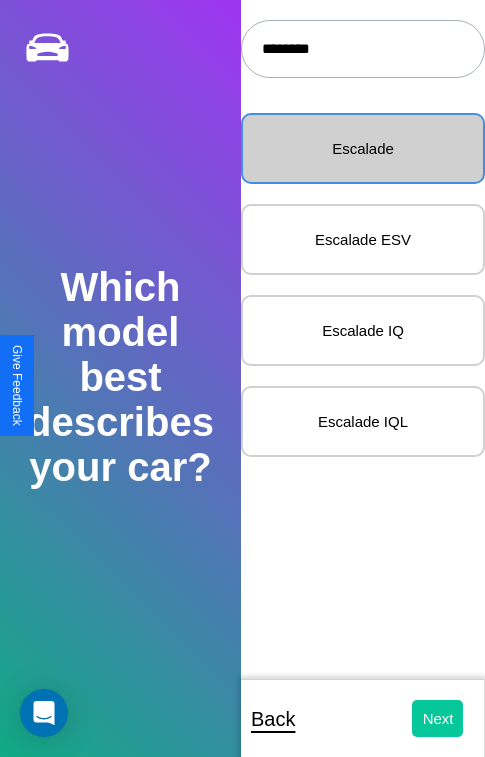 click on "Next" at bounding box center [438, 718] 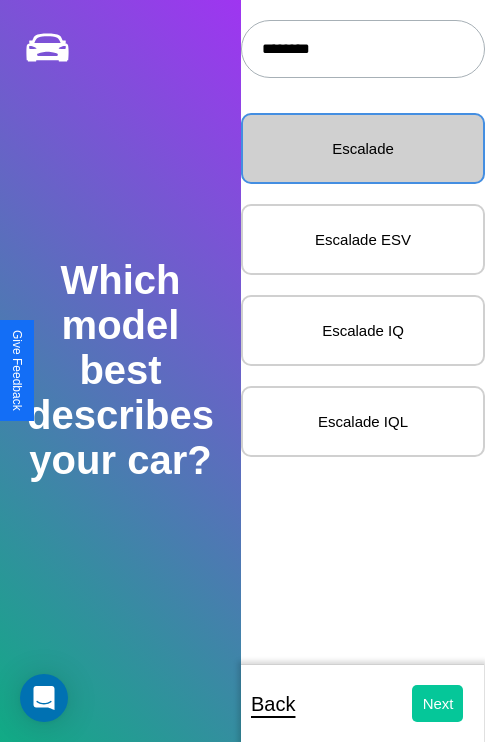 select on "*****" 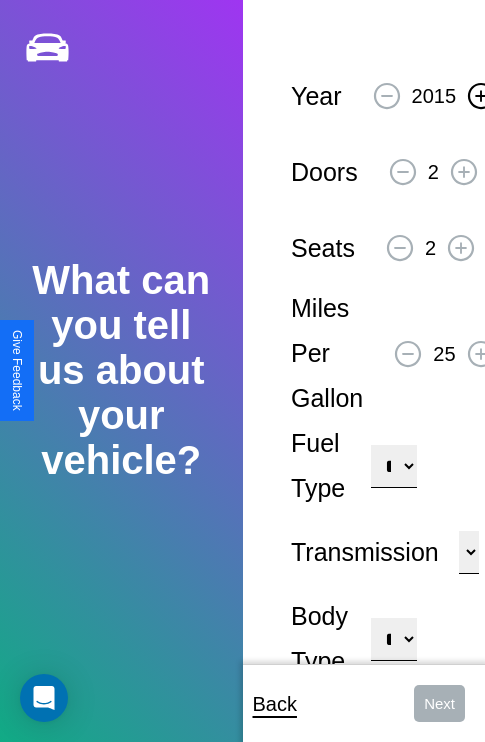 click 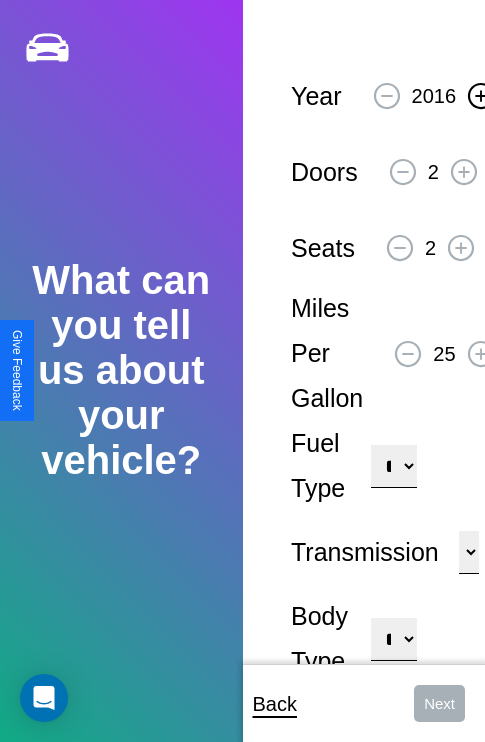 click 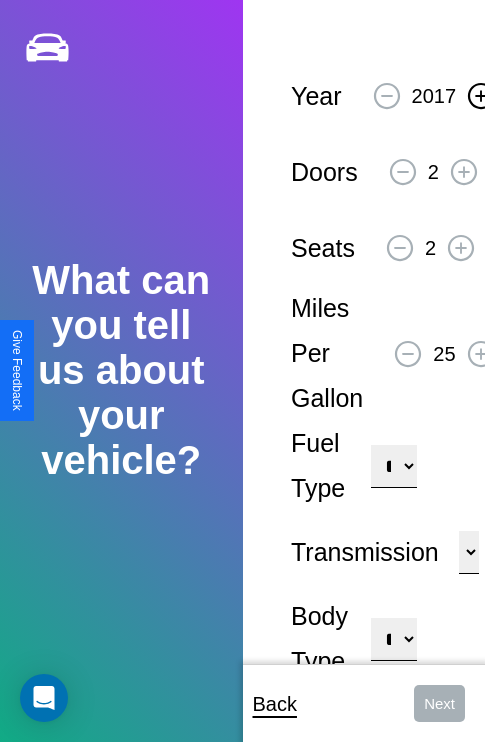 click 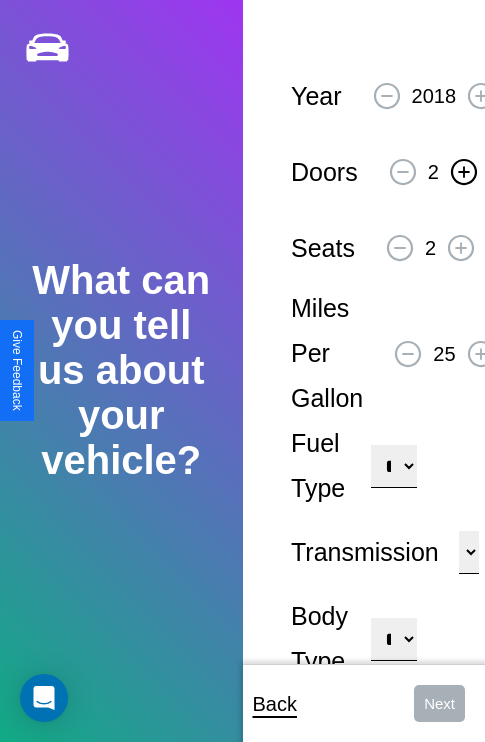 click 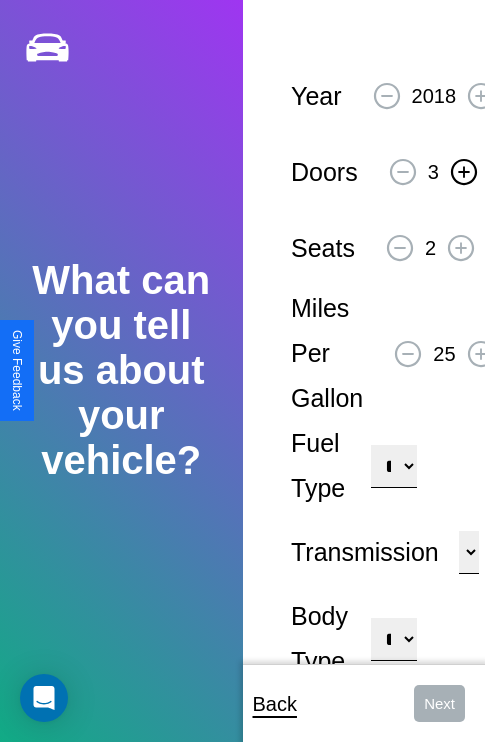 click 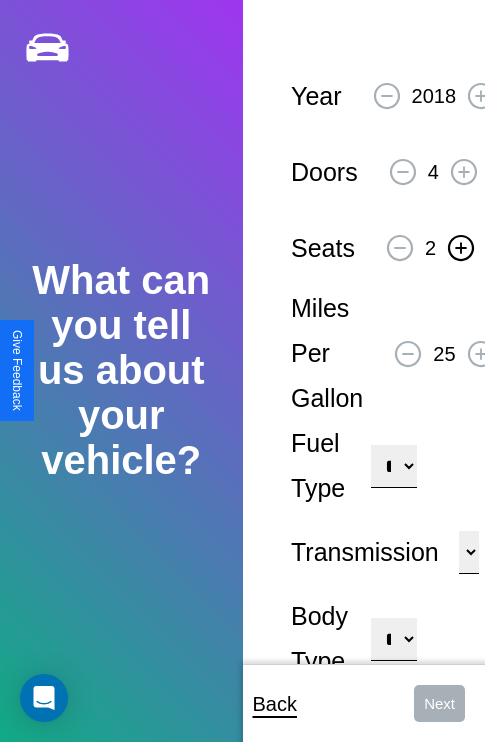 click 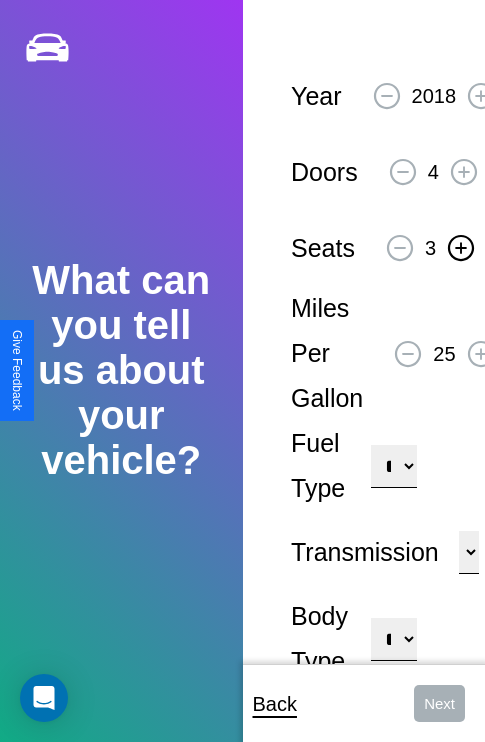 click 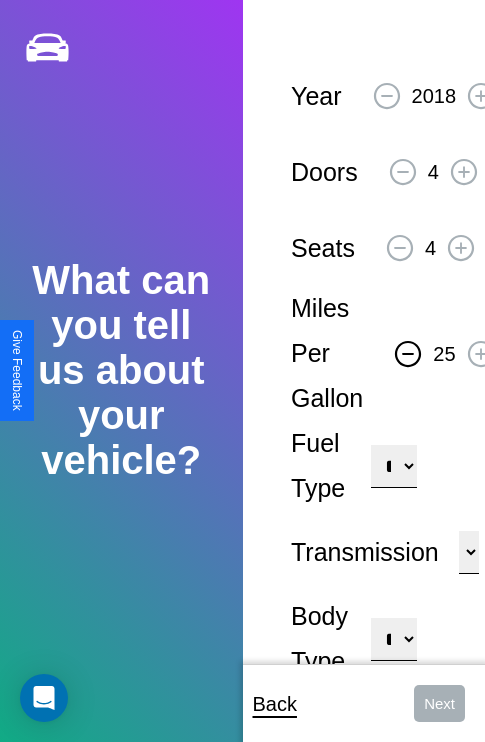 click 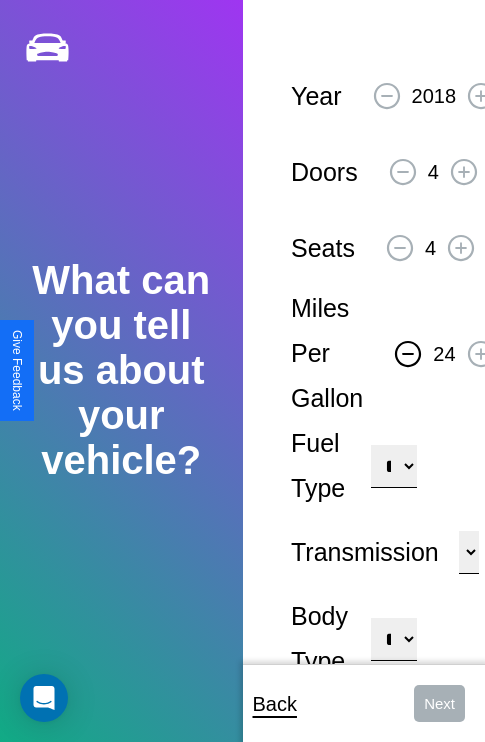 click 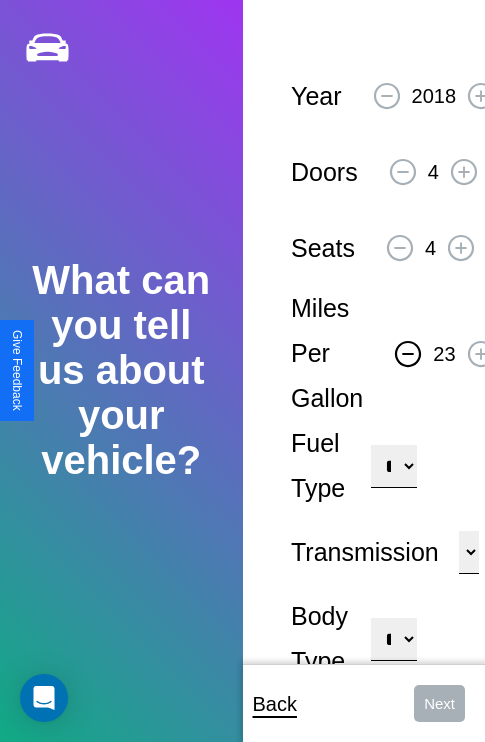 click 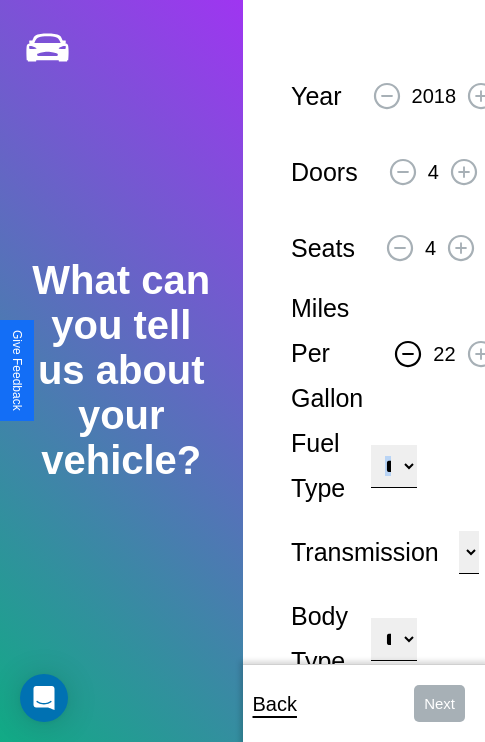 click on "**********" at bounding box center [393, 466] 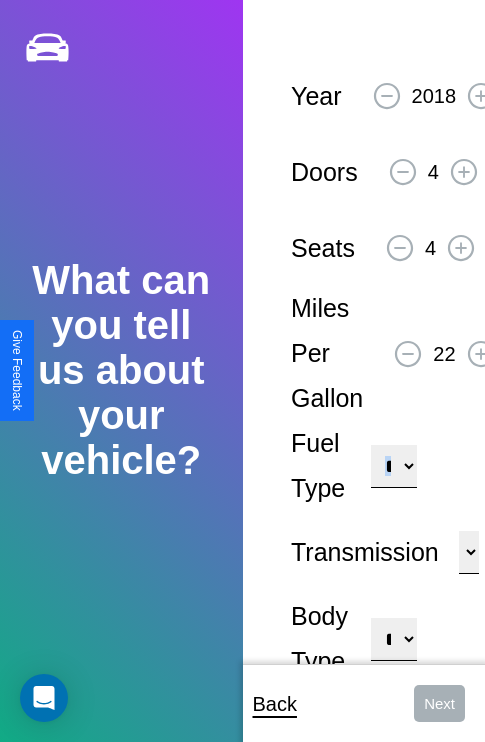 select on "******" 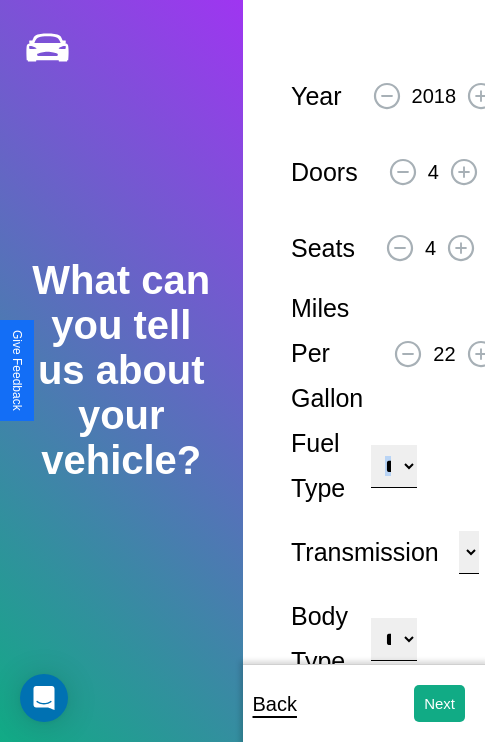 click on "**********" at bounding box center (393, 639) 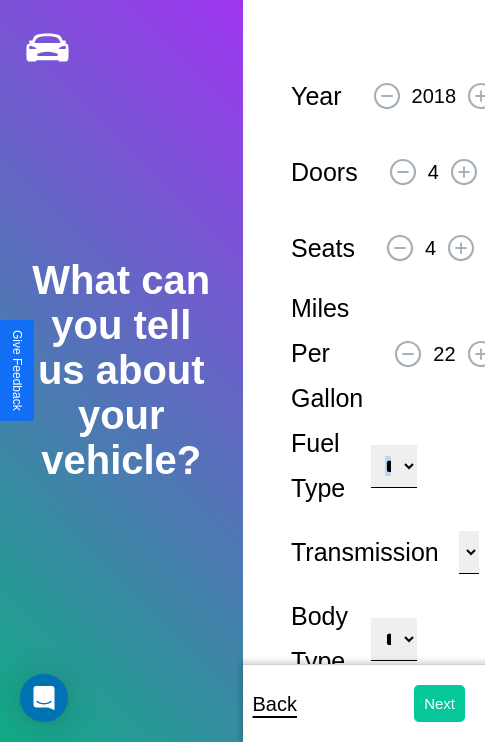 click on "Next" at bounding box center (439, 703) 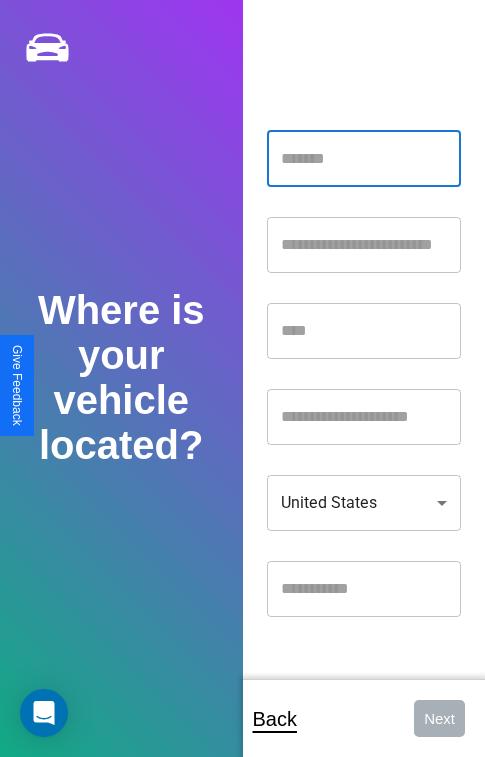 click at bounding box center [364, 159] 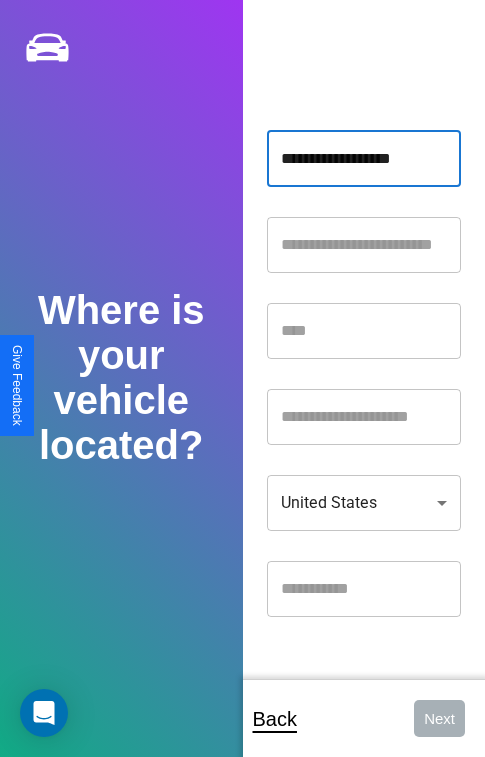 type on "**********" 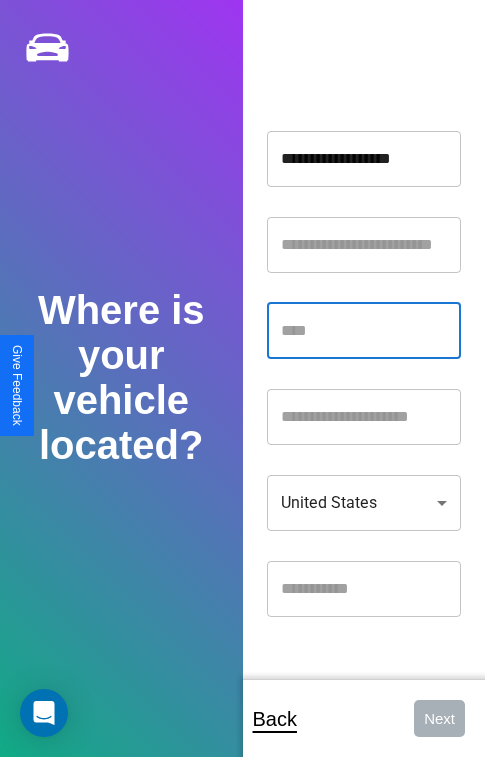 click at bounding box center [364, 331] 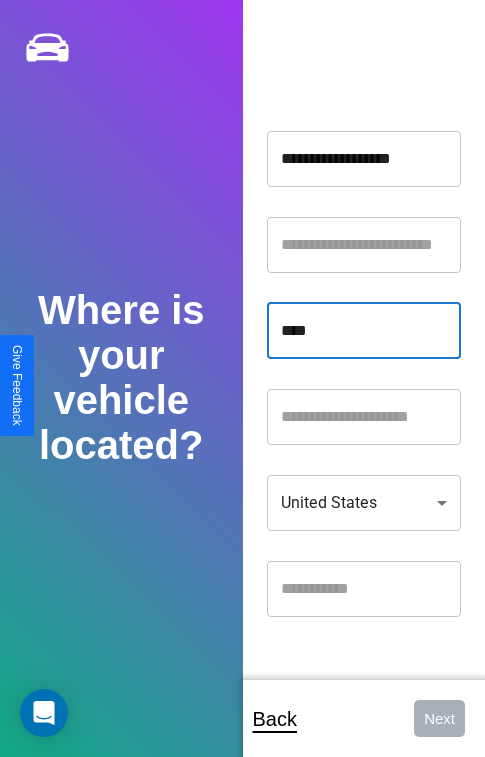 type on "****" 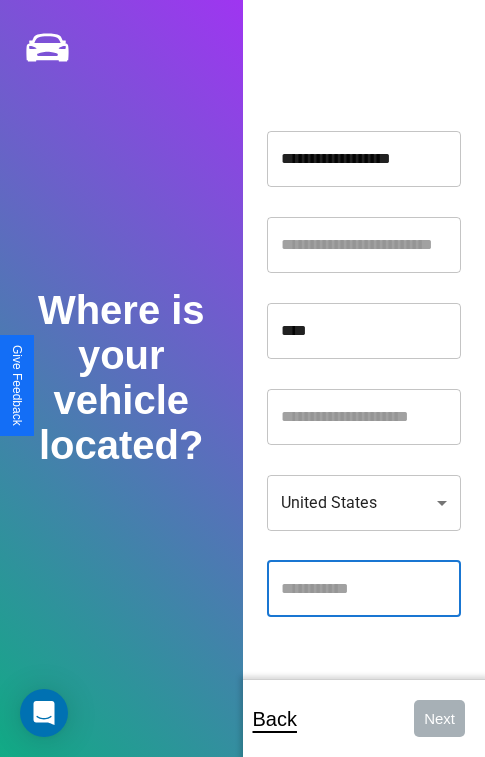 click at bounding box center [364, 589] 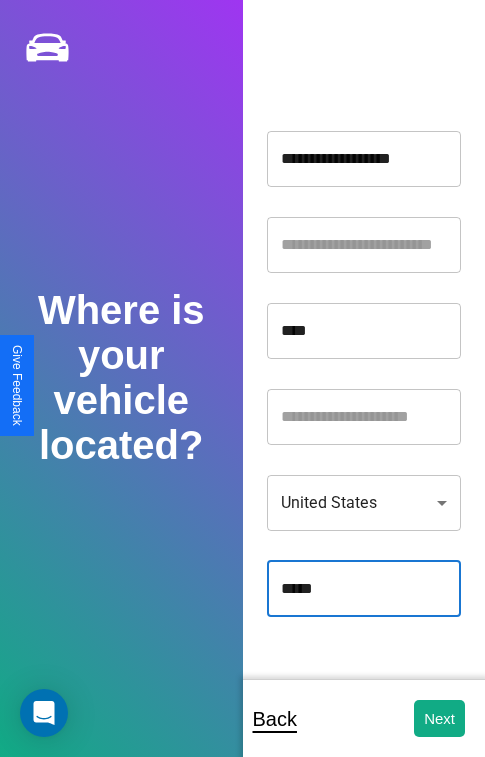 type on "*****" 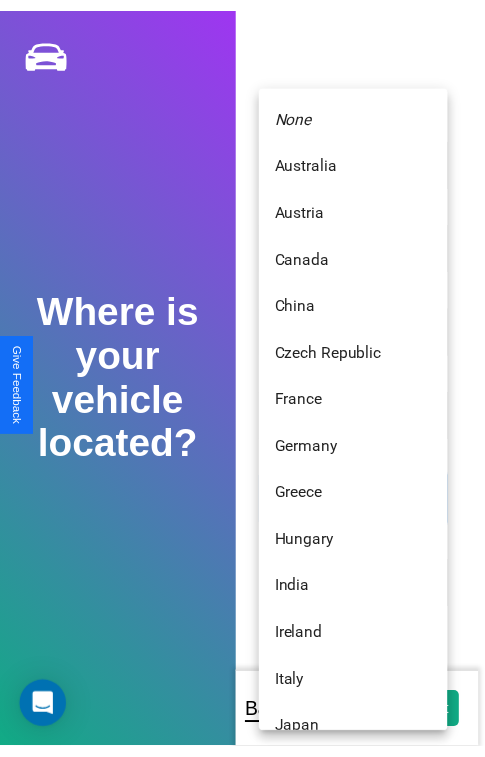 scroll, scrollTop: 459, scrollLeft: 0, axis: vertical 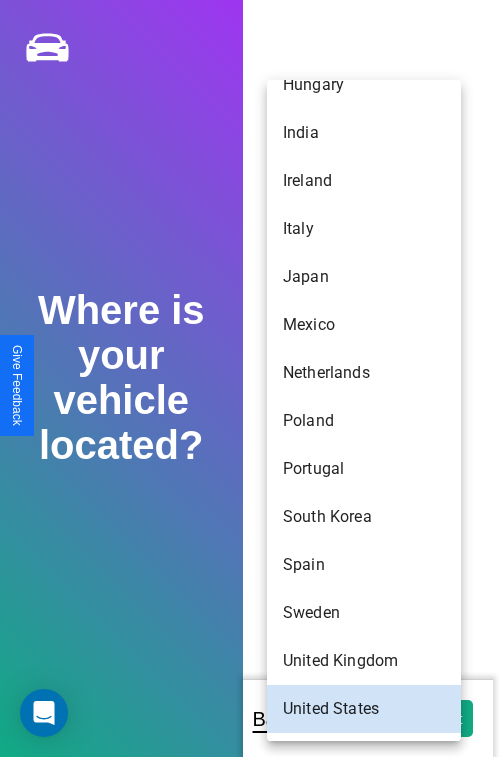 click on "Italy" at bounding box center (364, 229) 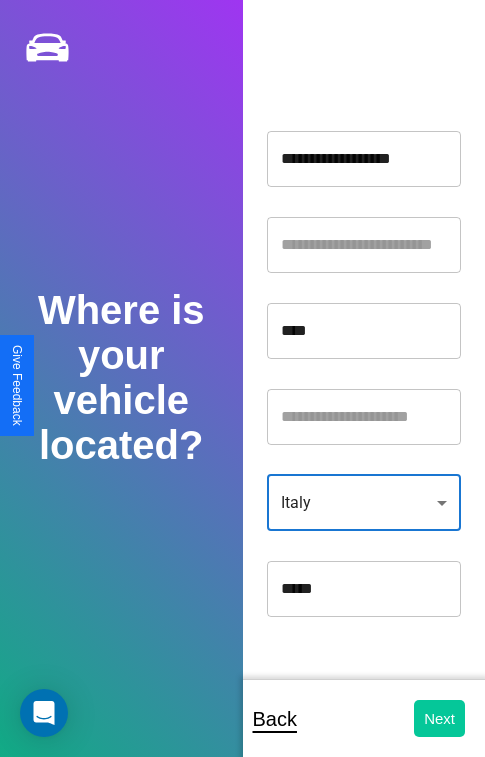 click on "Next" at bounding box center (439, 718) 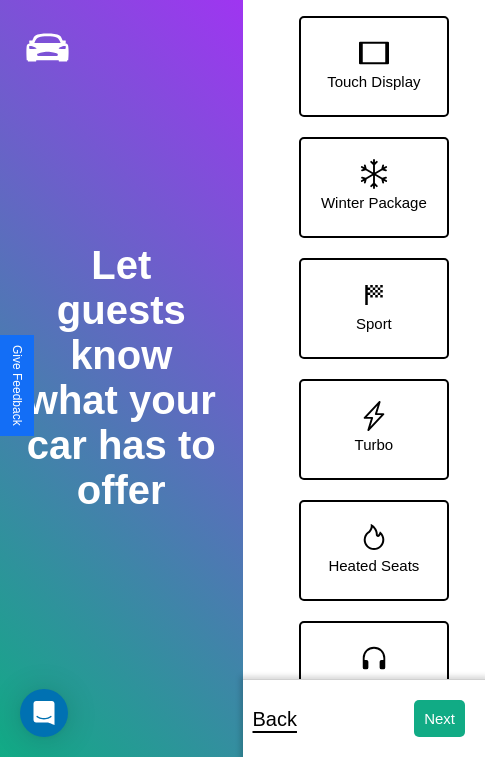 scroll, scrollTop: 249, scrollLeft: 0, axis: vertical 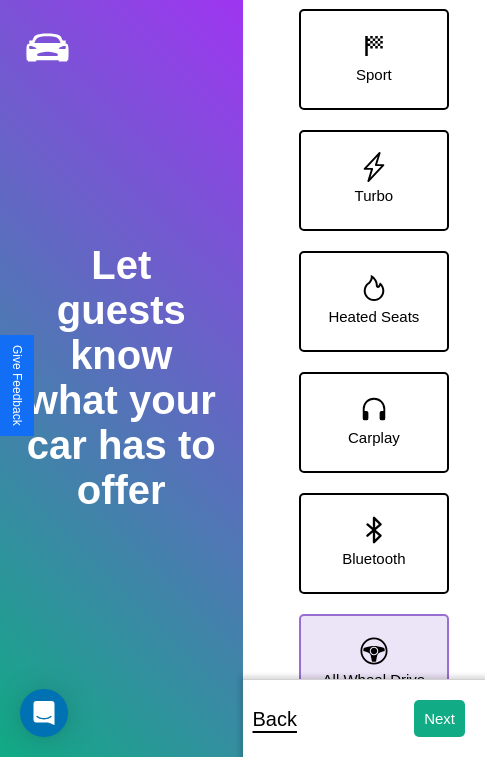 click 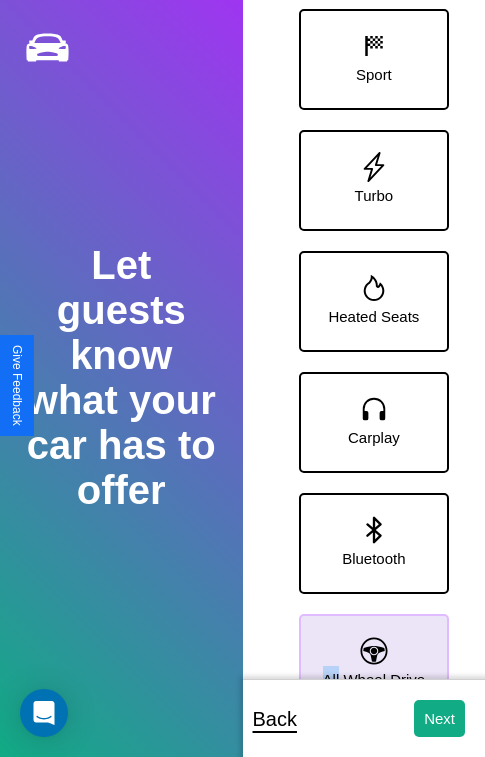scroll, scrollTop: 0, scrollLeft: 0, axis: both 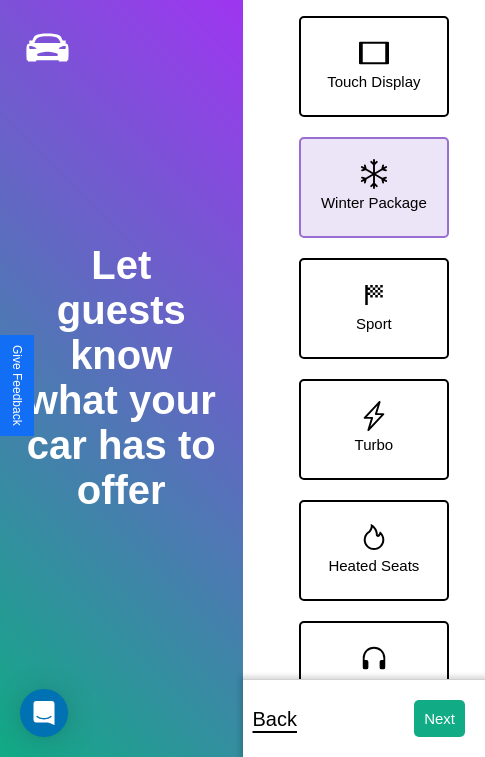 click 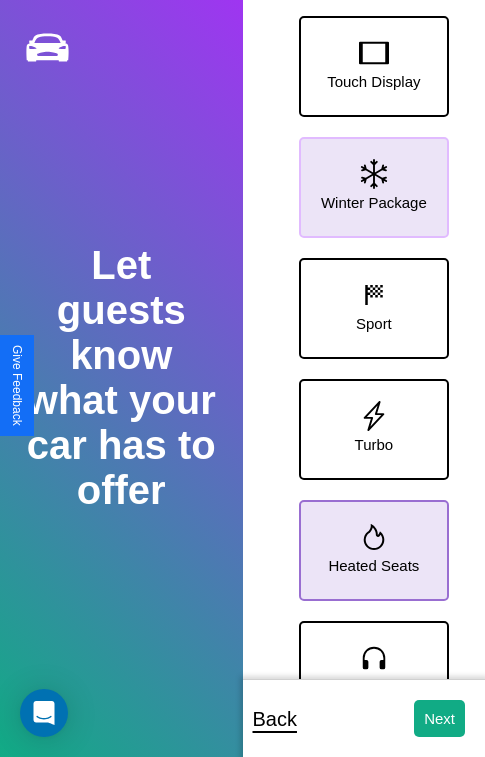 click 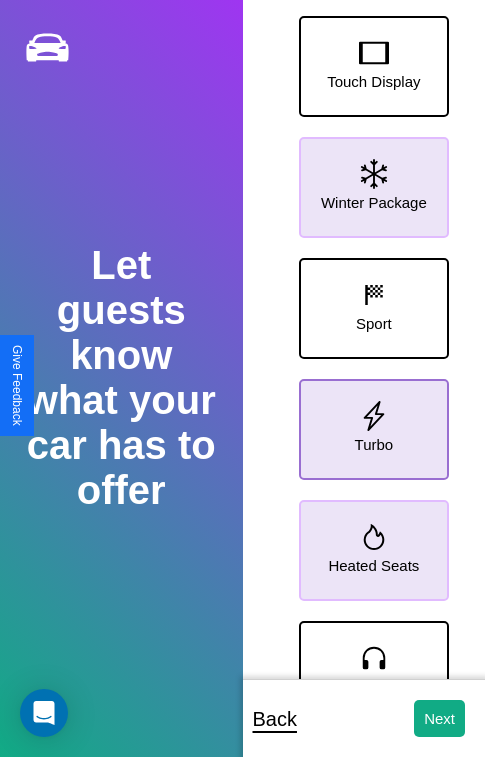 click 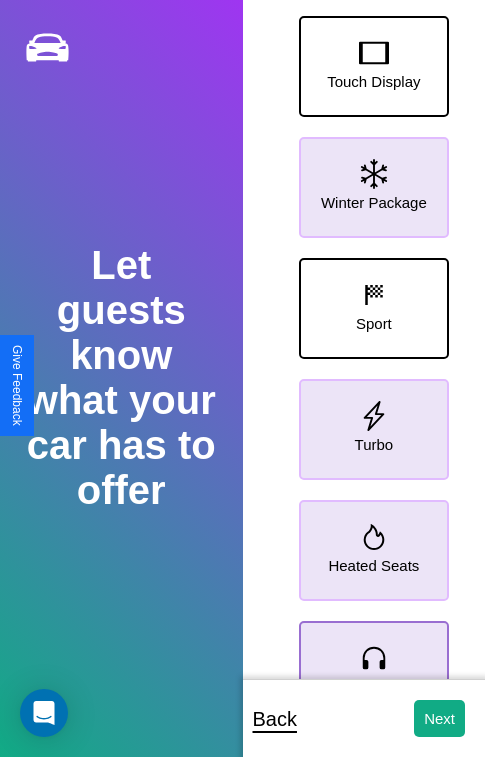 click 